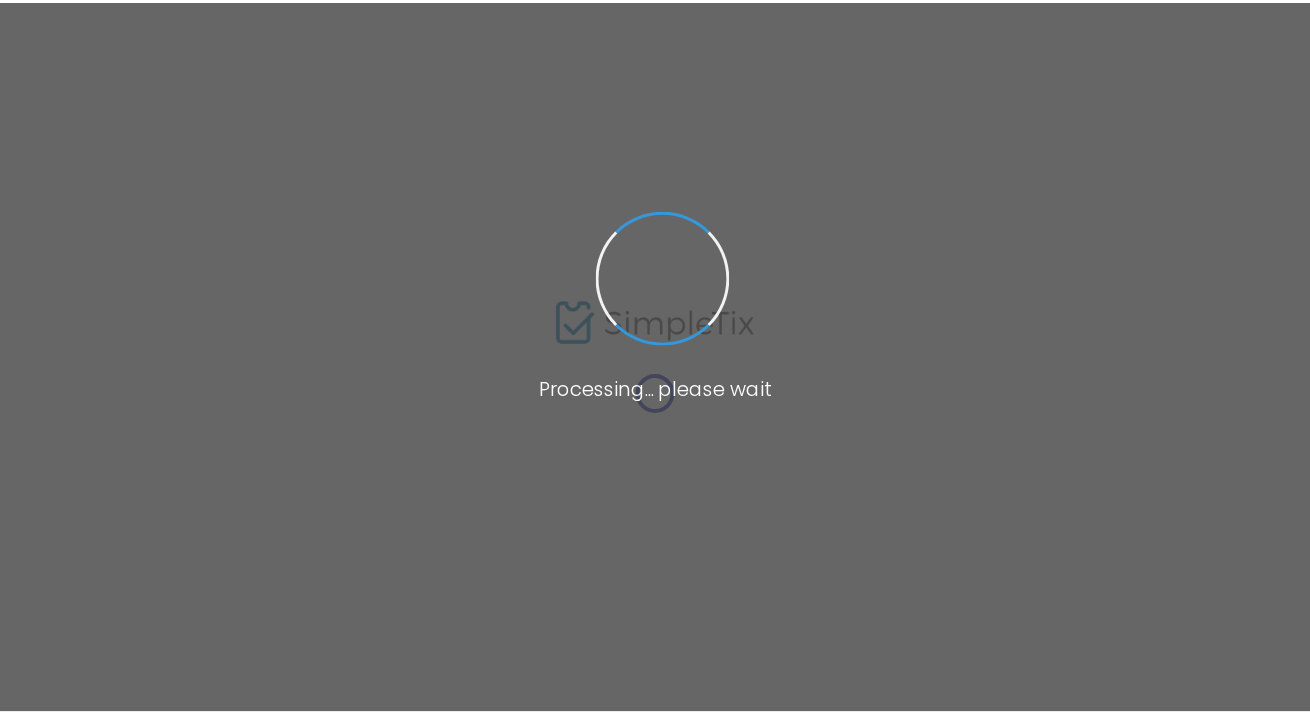scroll, scrollTop: 0, scrollLeft: 0, axis: both 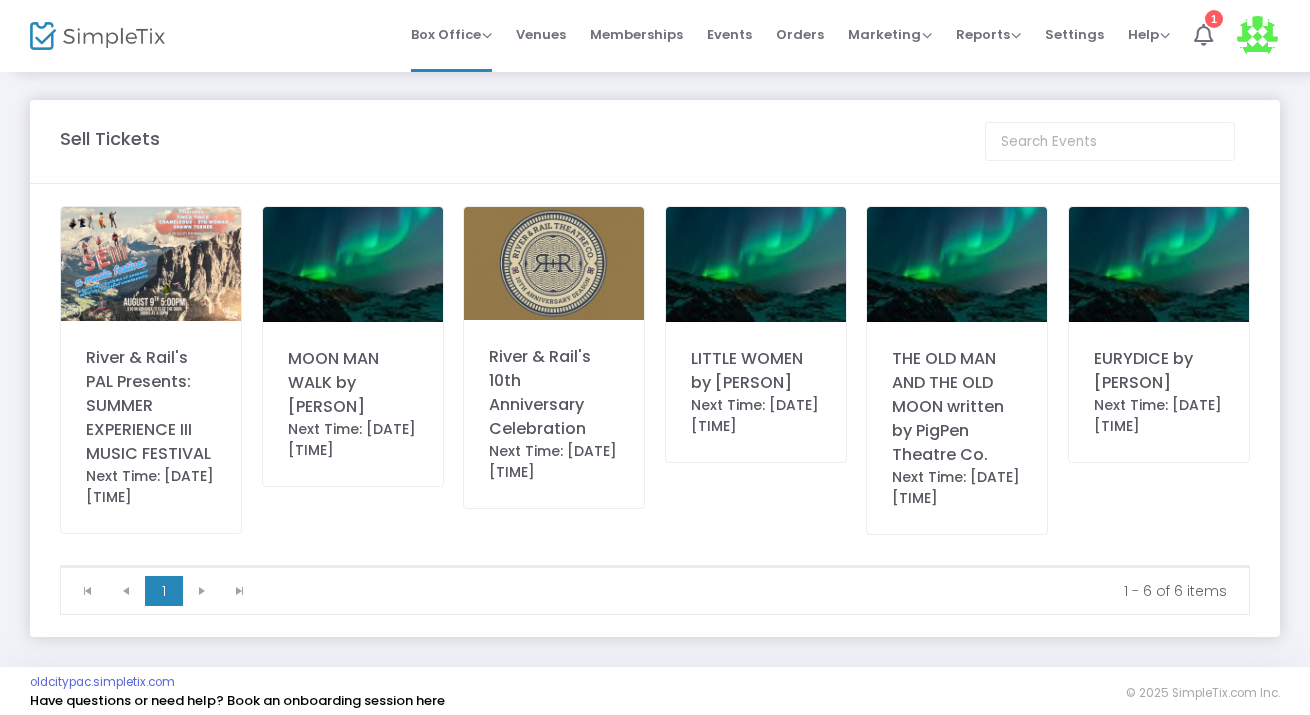 click on "Sell Tickets" 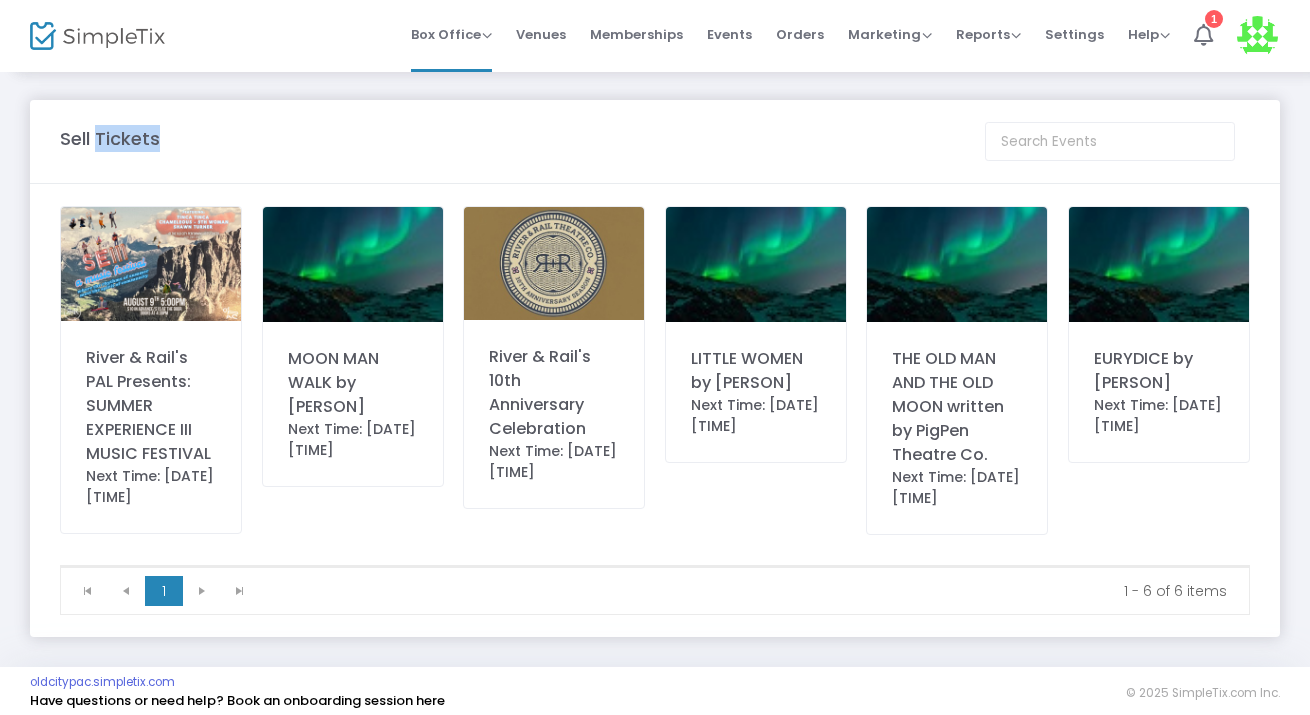 click on "Sell Tickets" 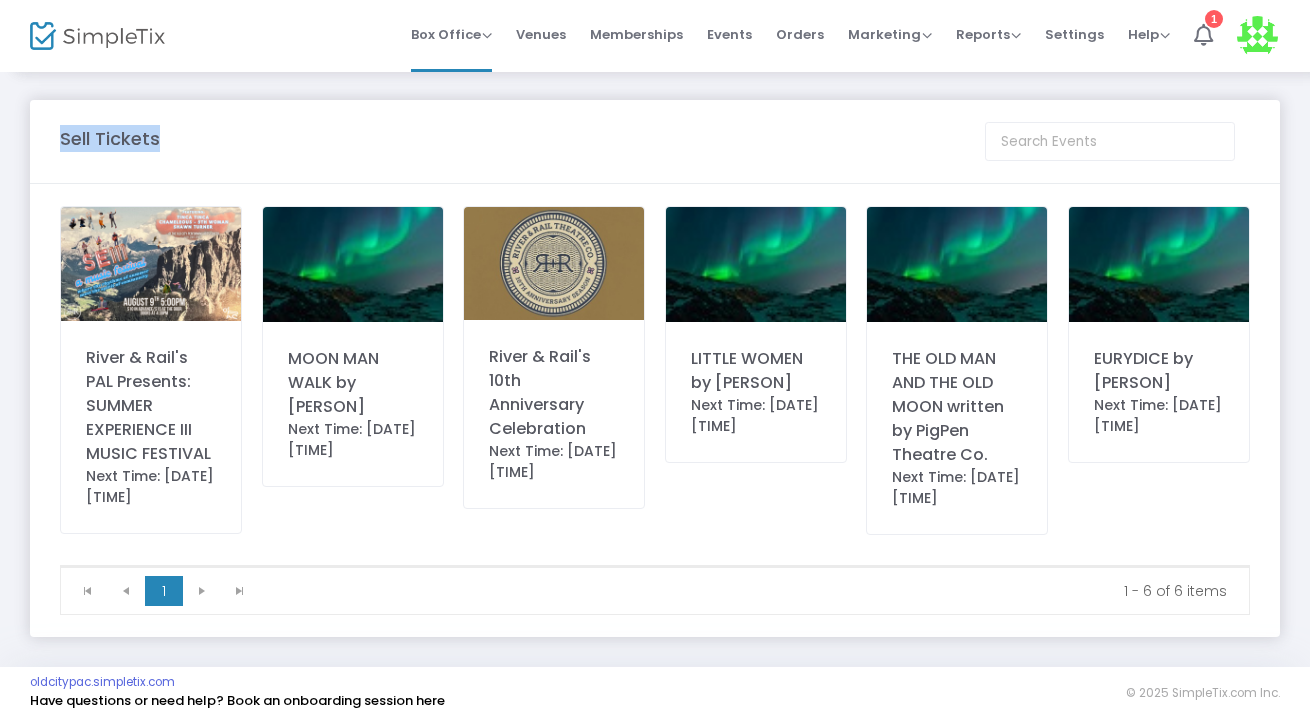 click on "Sell Tickets" 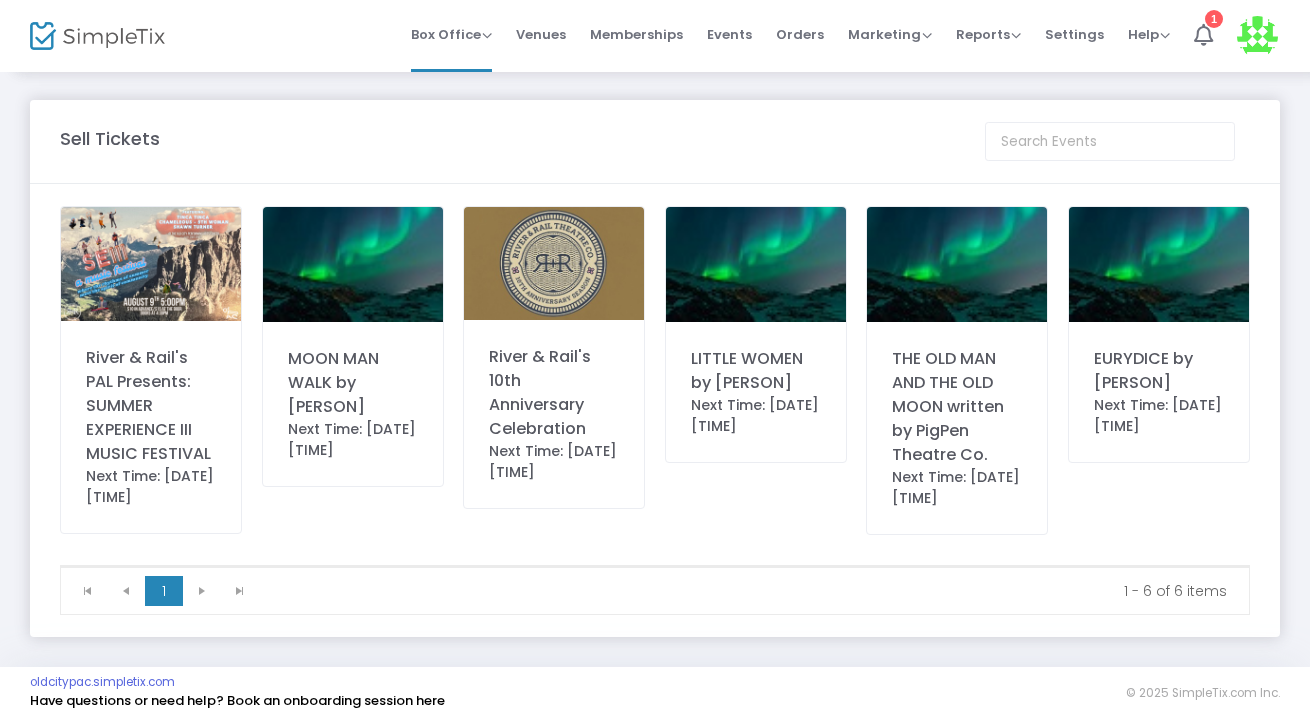 click on "Sell Tickets" 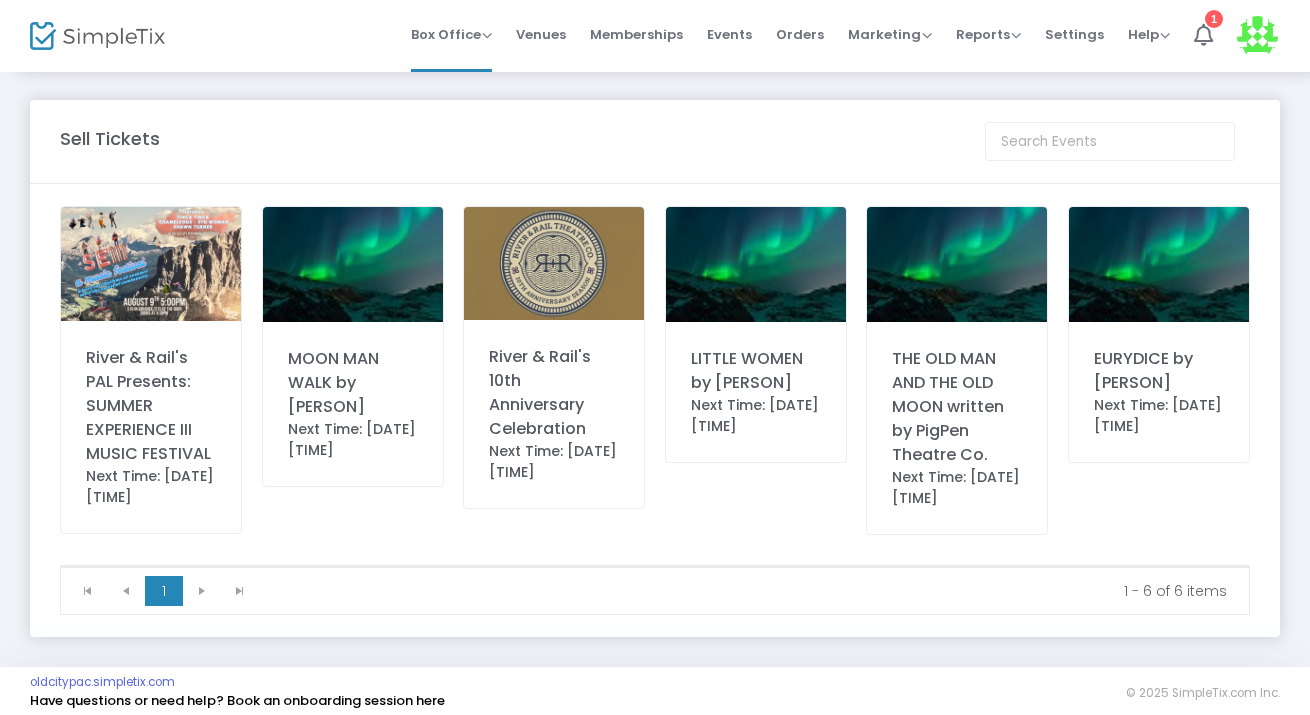 click on "Sell Tickets" 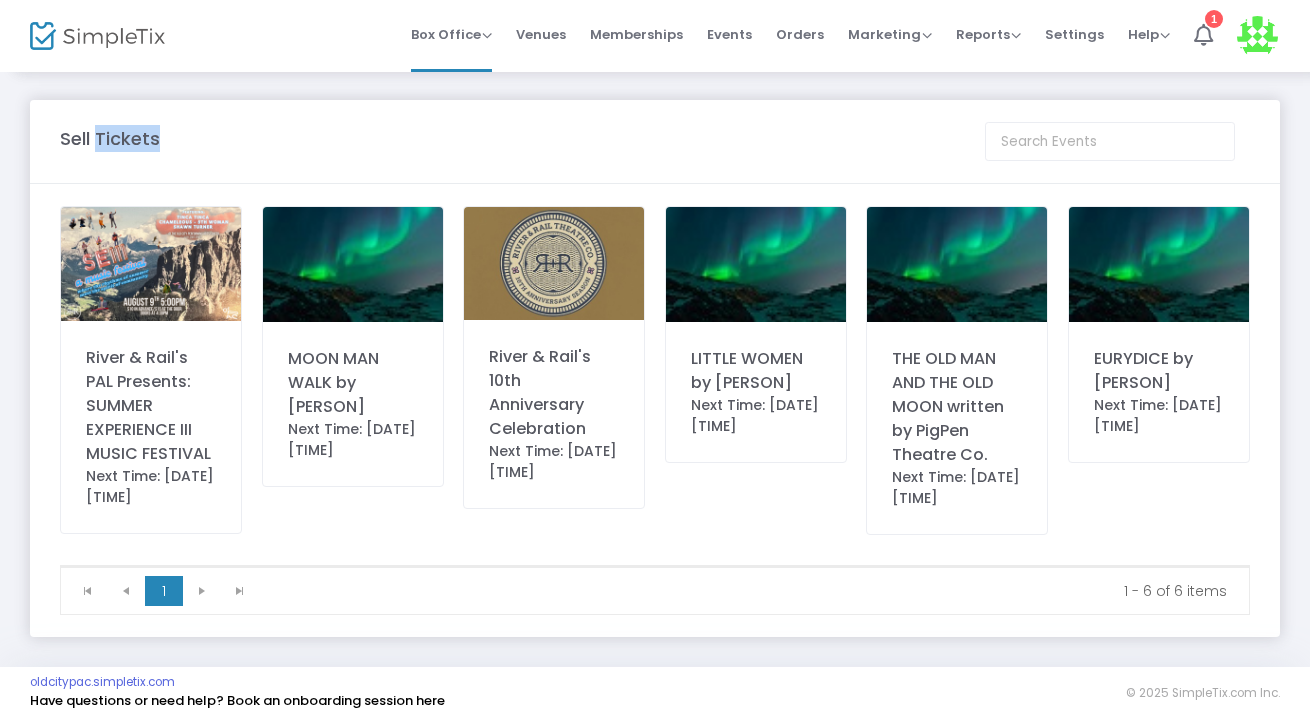 click on "Sell Tickets" 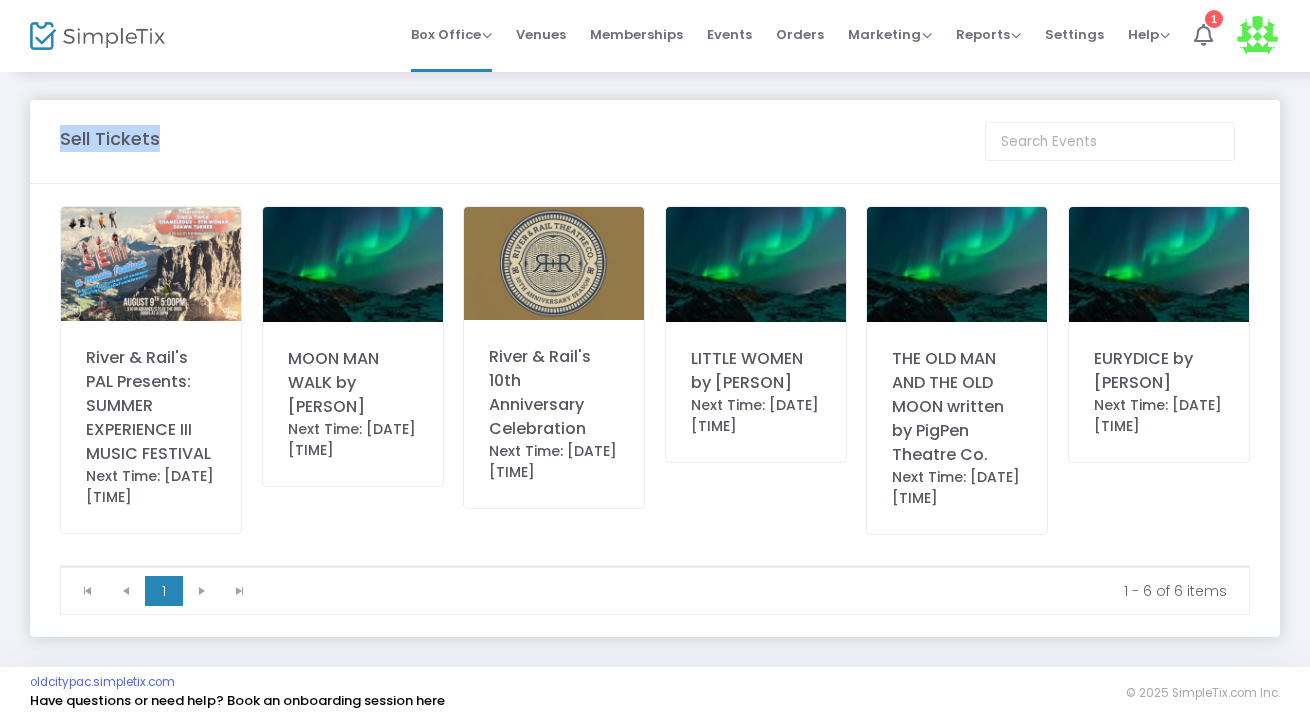 click on "Sell Tickets" 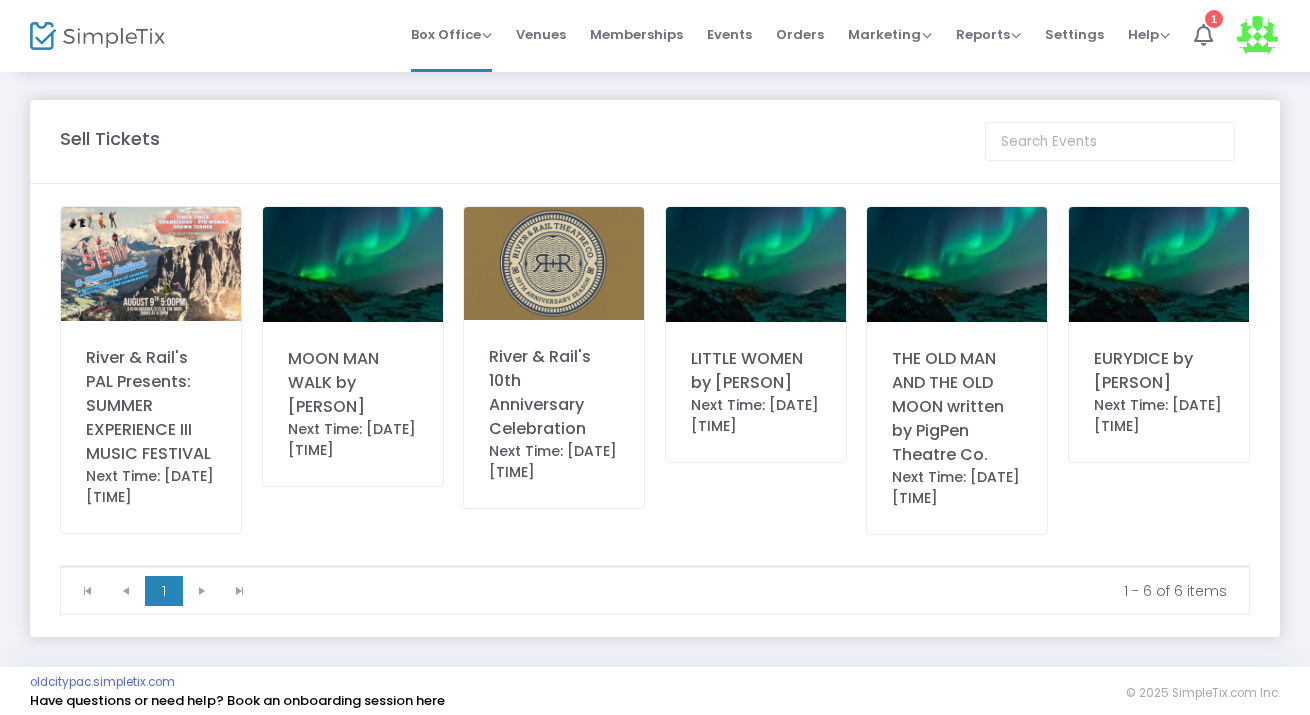 click on "Sell Tickets" 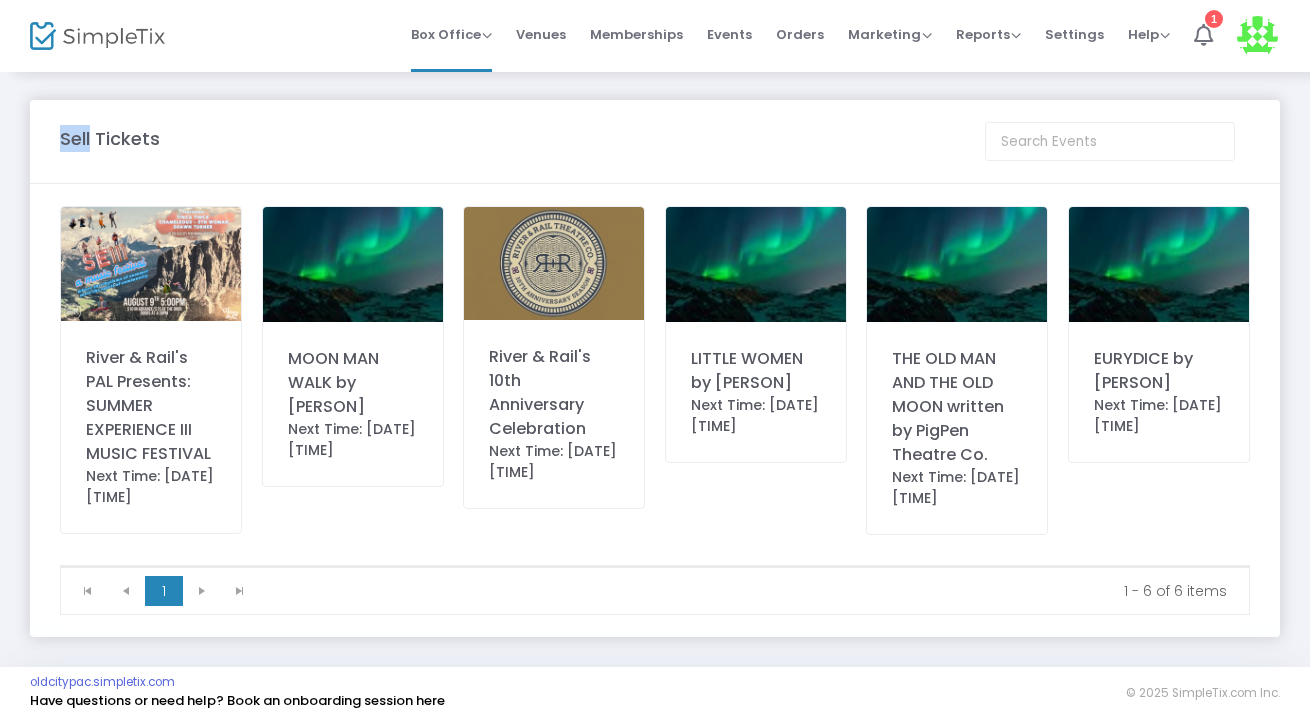 click on "Sell Tickets" 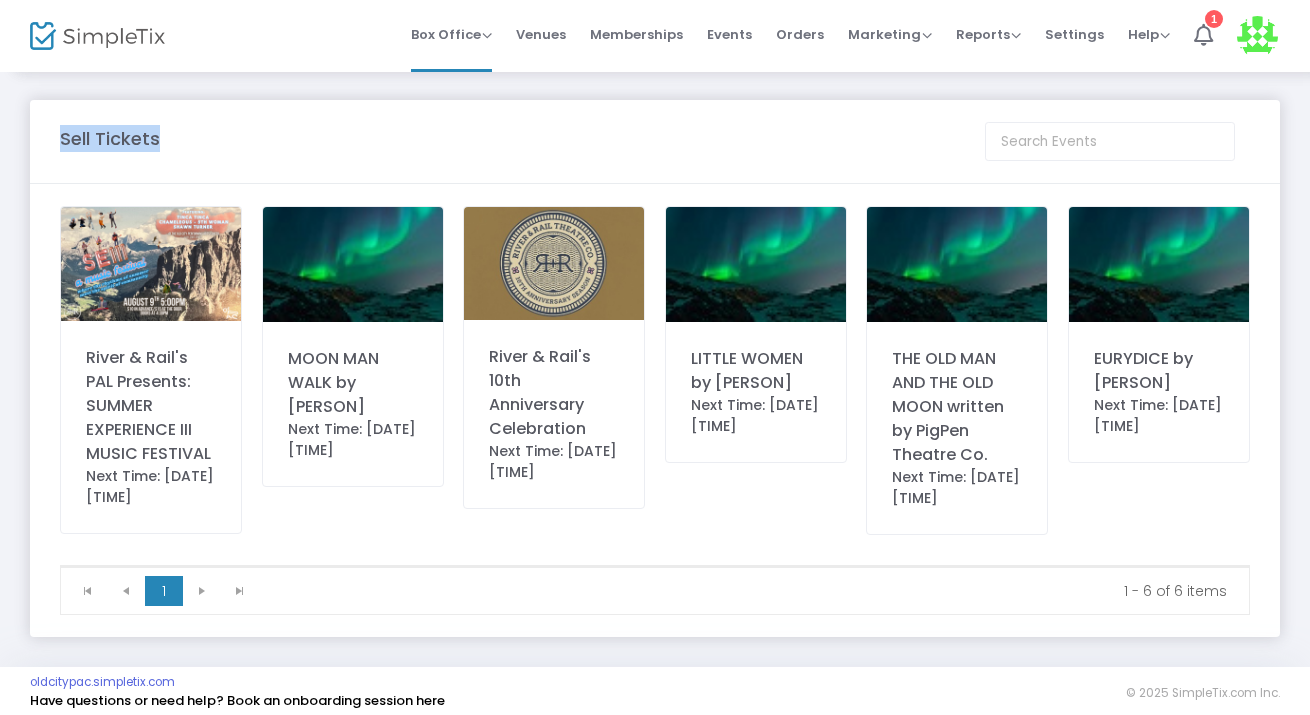 click on "Sell Tickets" 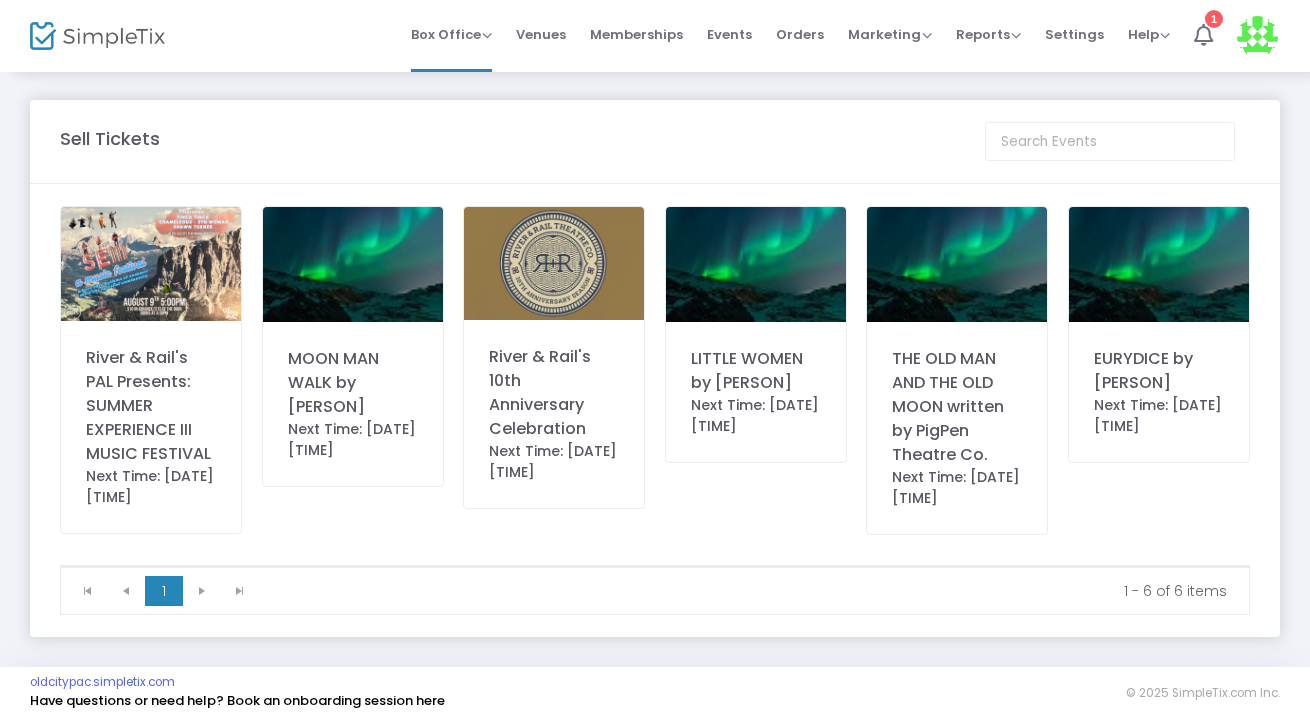 click on "Sell Tickets" 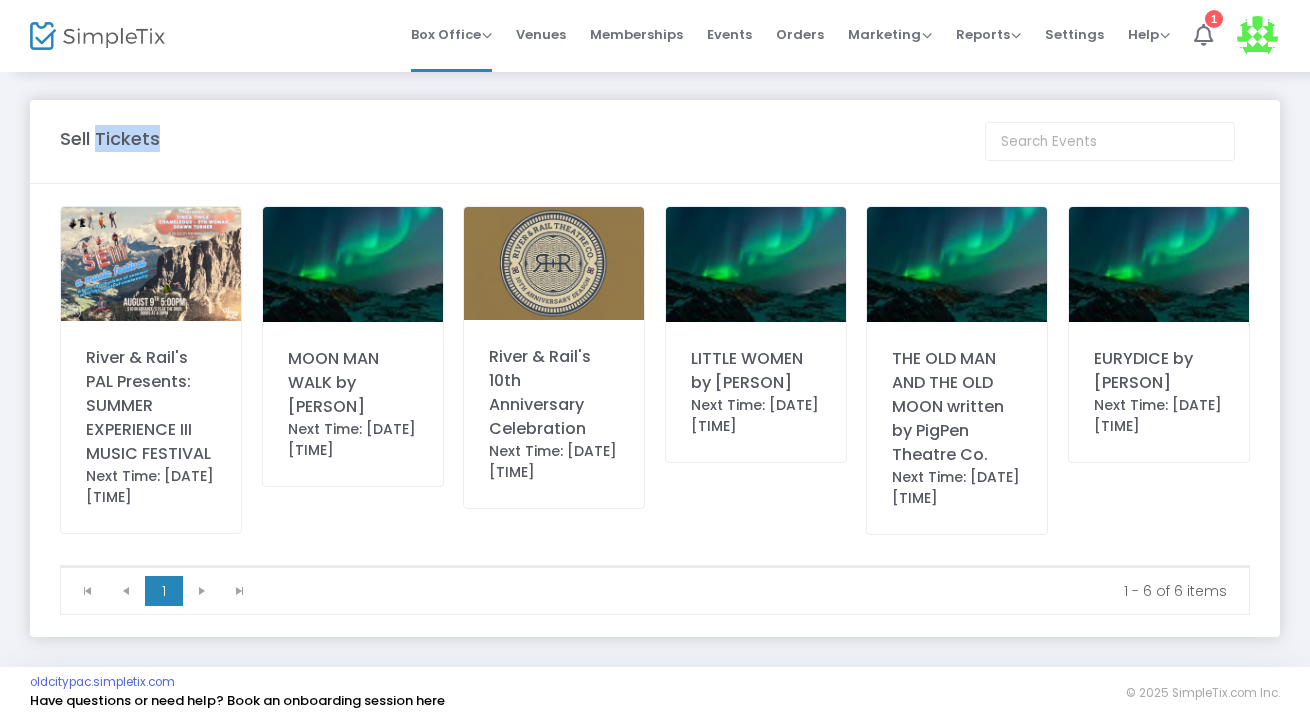 click on "Sell Tickets" 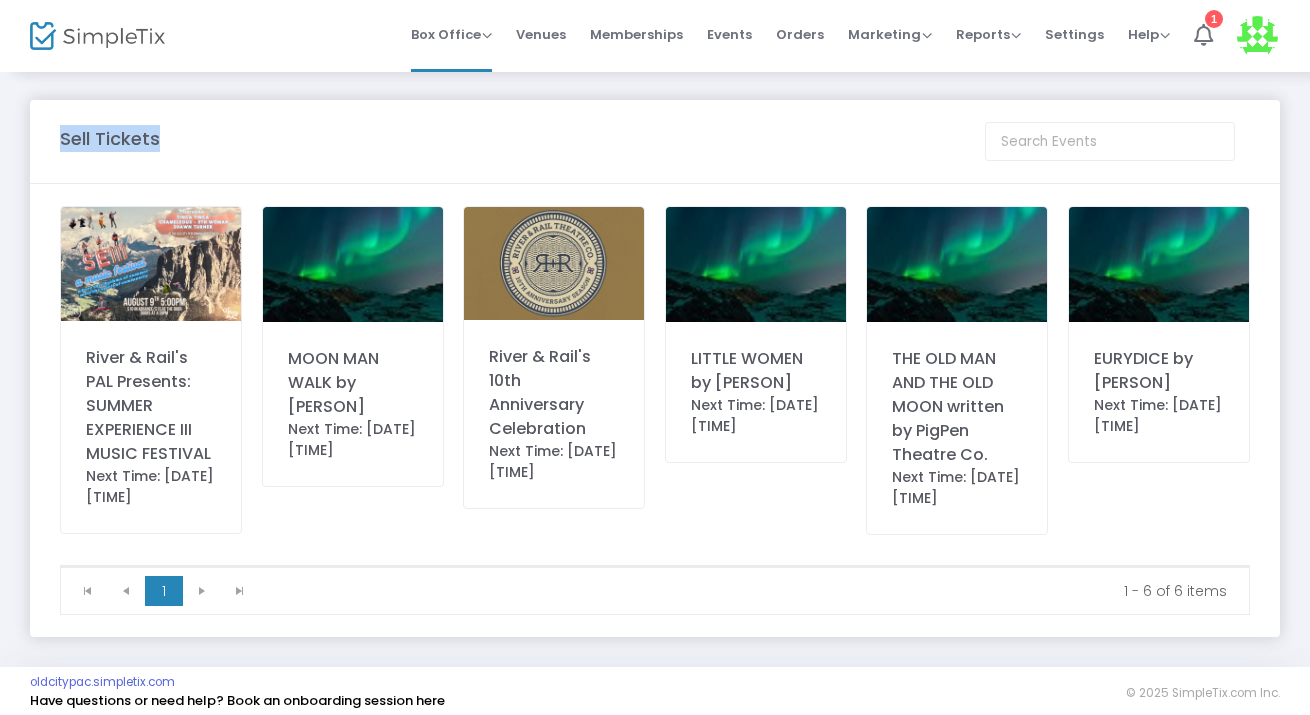 click on "Sell Tickets" 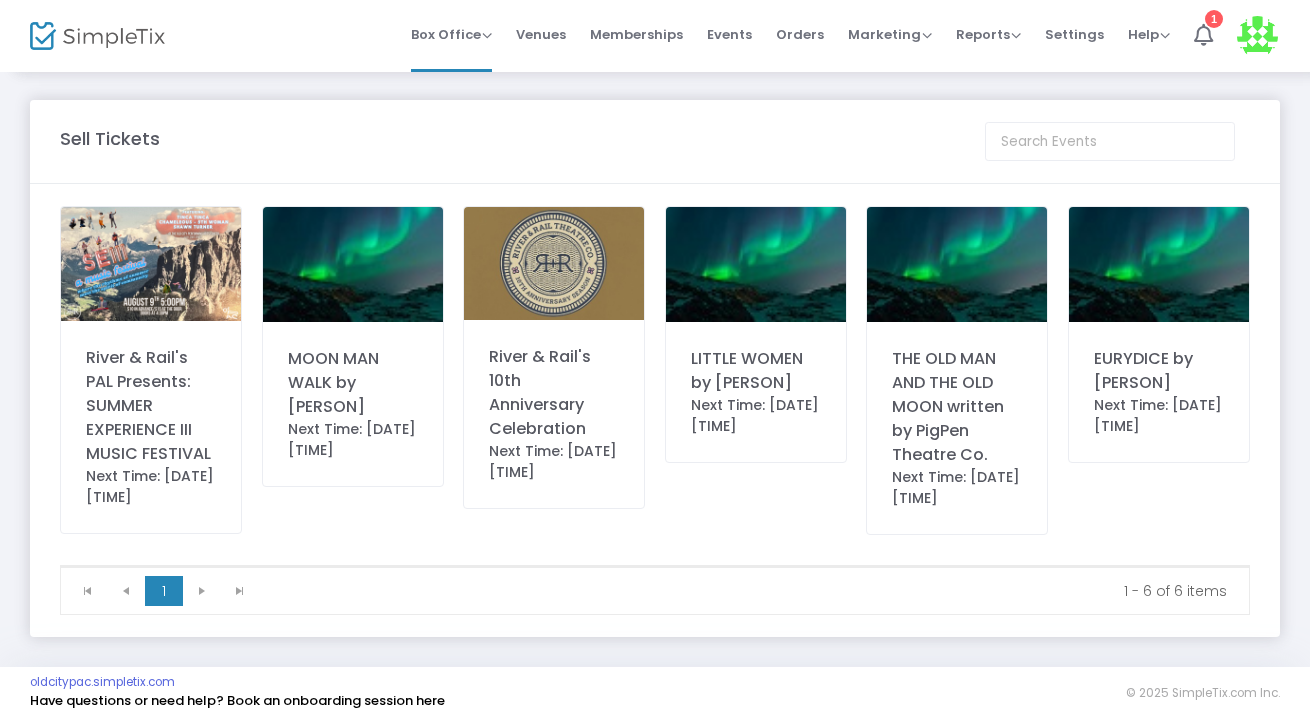click on "Sell Tickets" 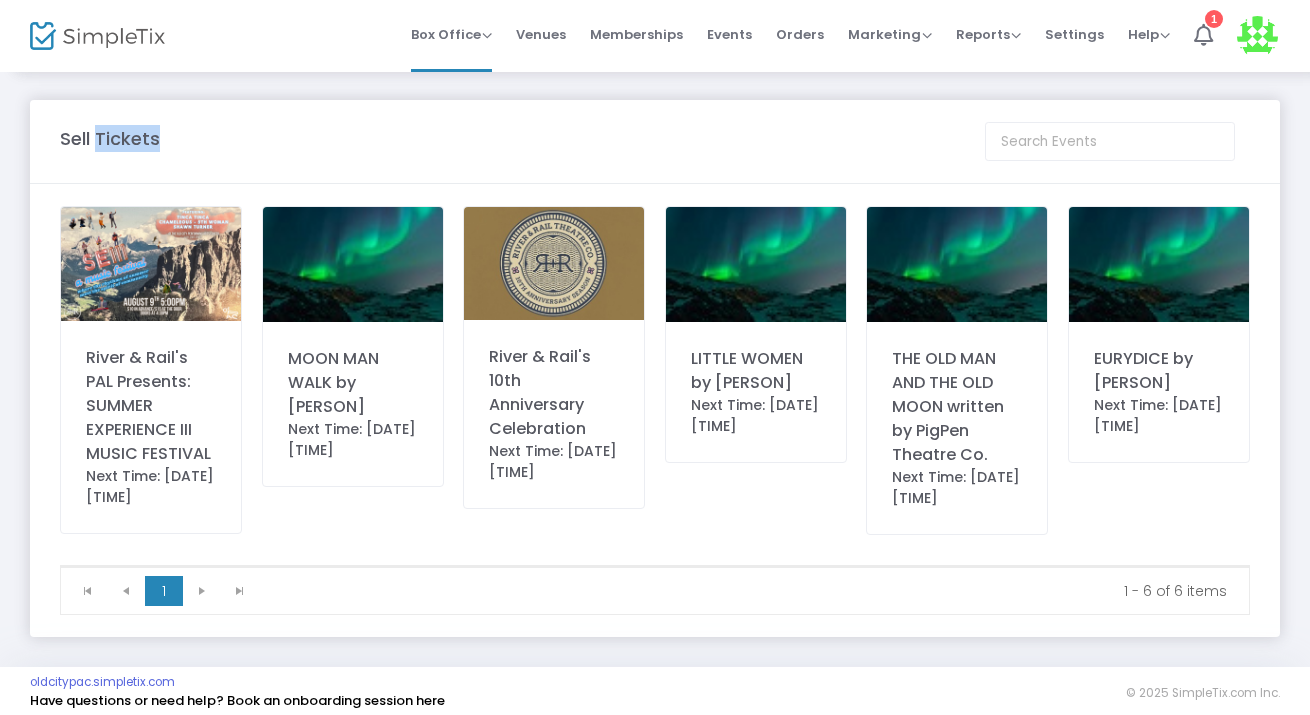 click on "Sell Tickets" 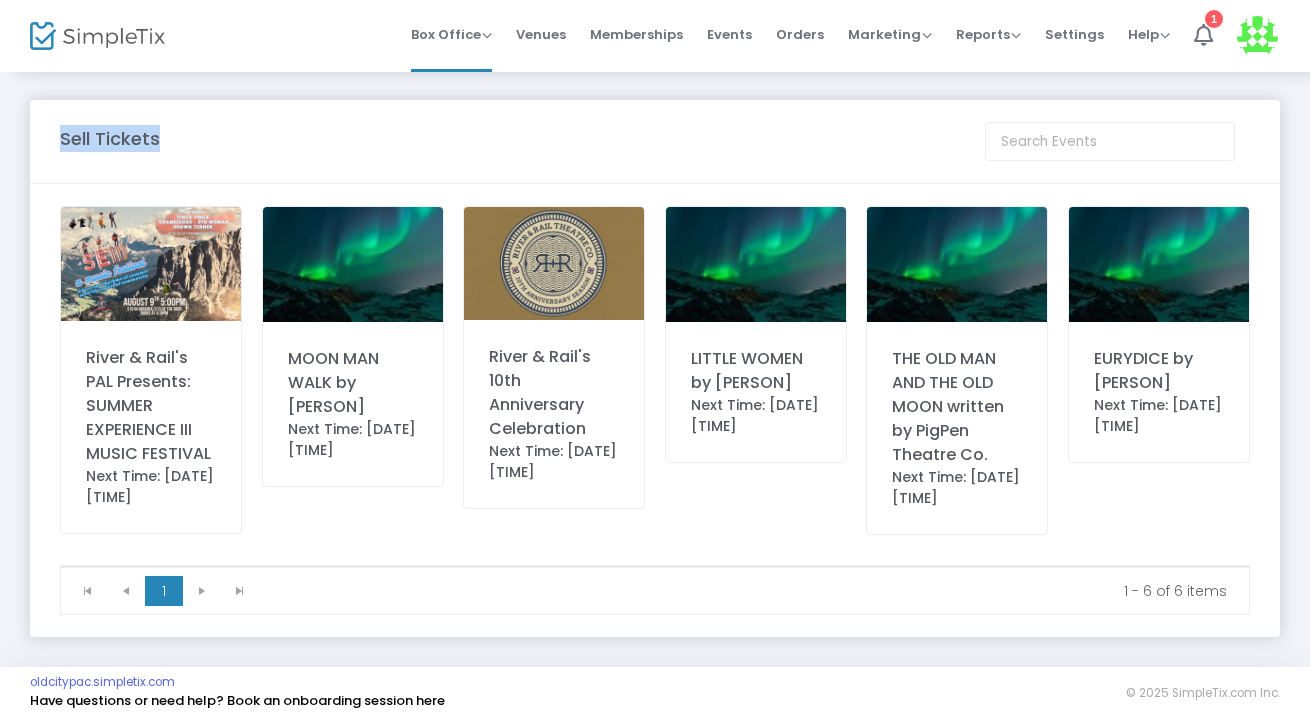 click on "Sell Tickets" 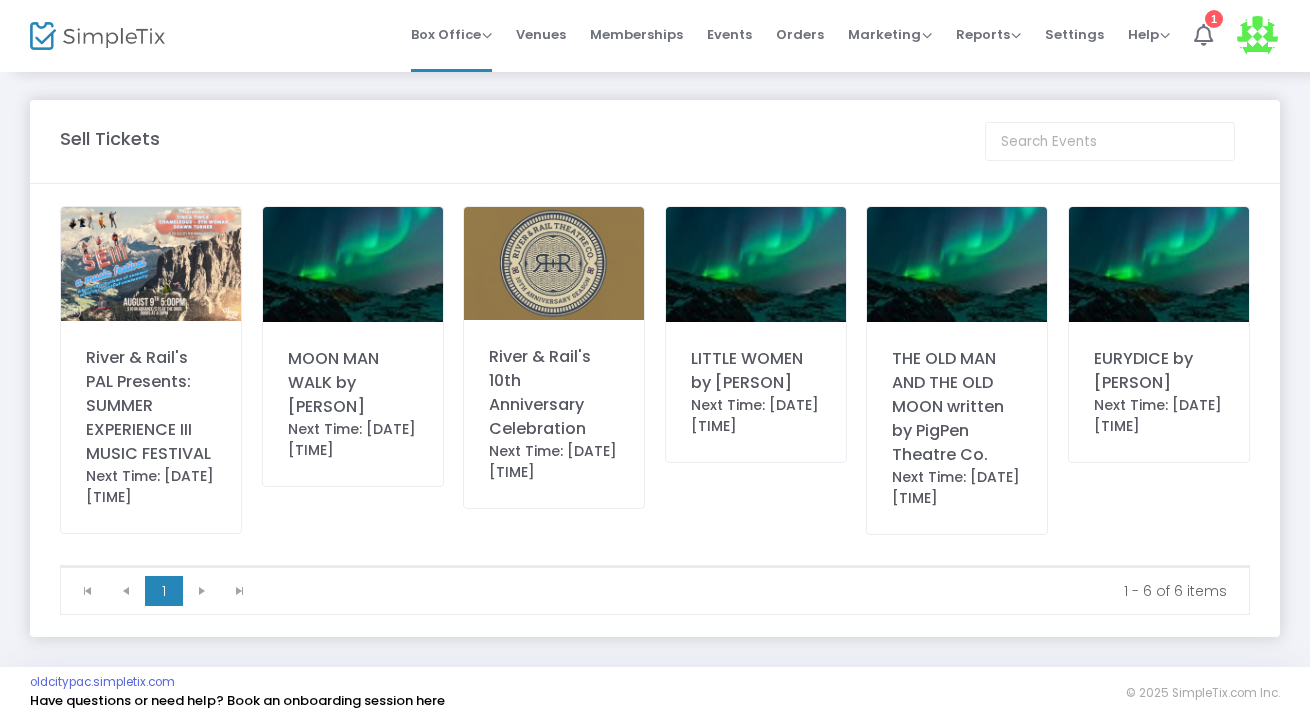 click on "Sell Tickets" 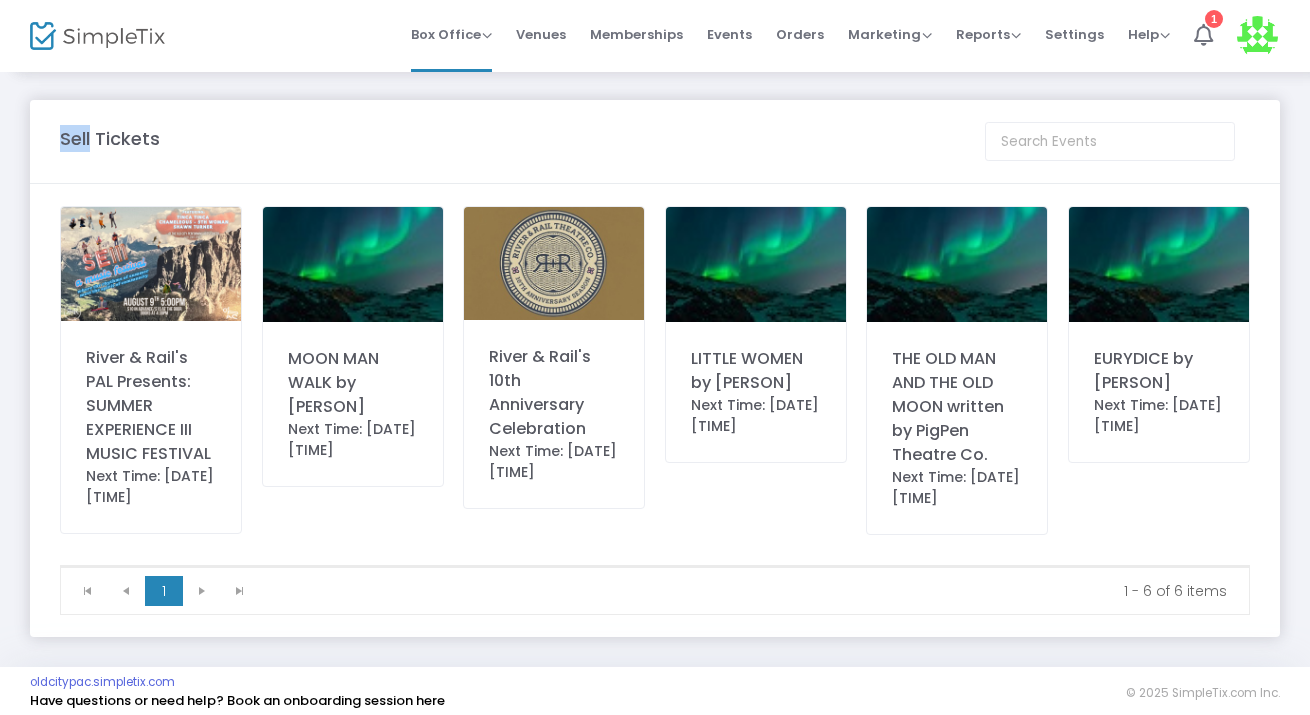 click on "Sell Tickets" 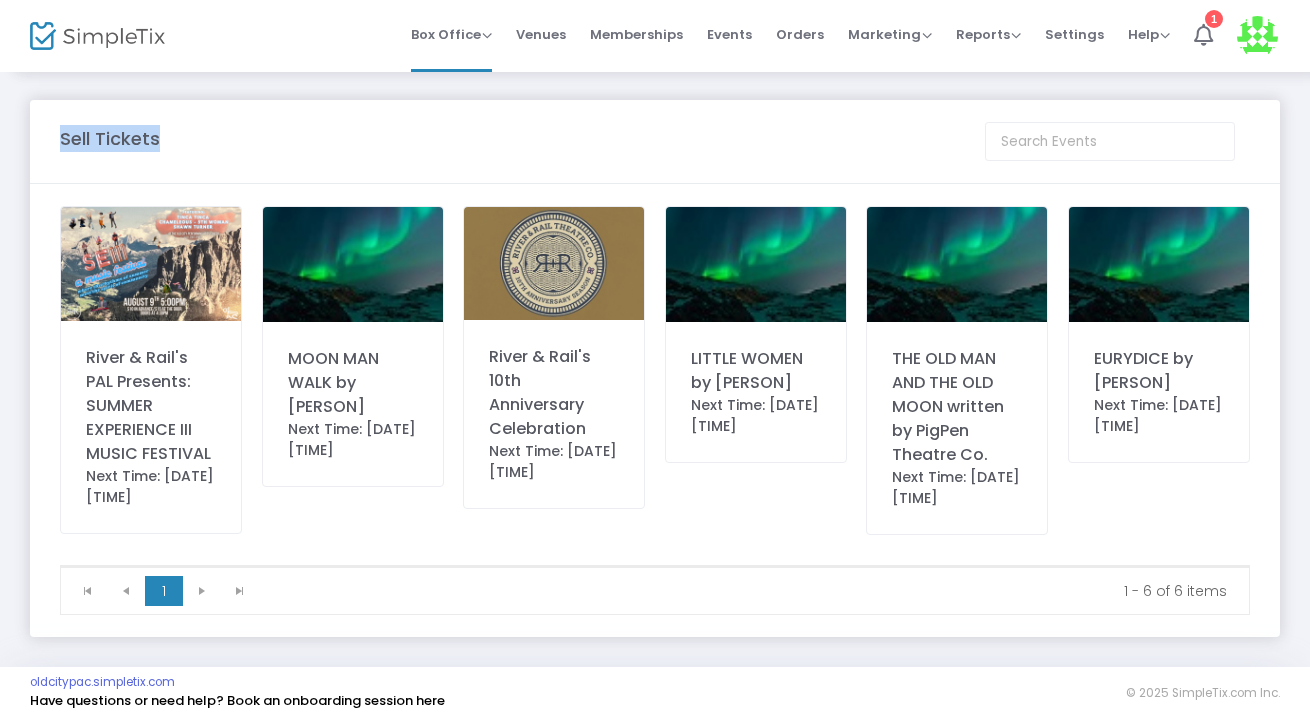 click on "Sell Tickets" 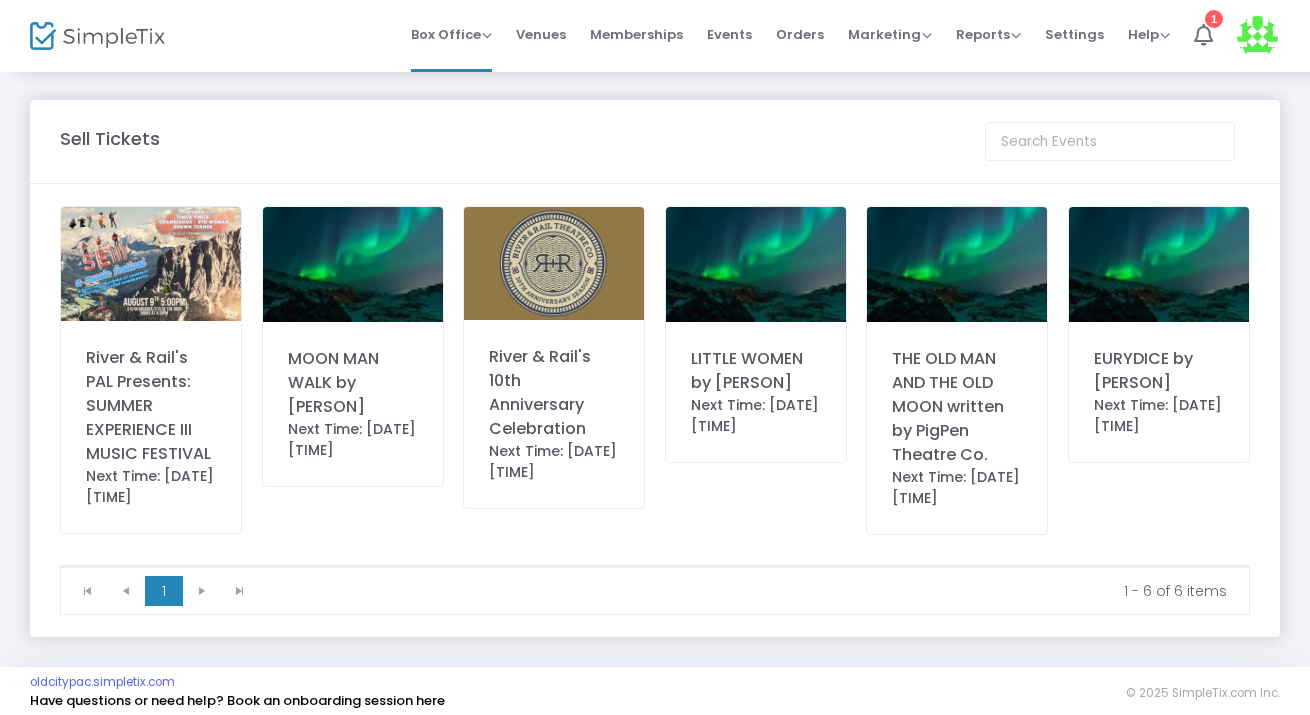 click on "Sell Tickets" 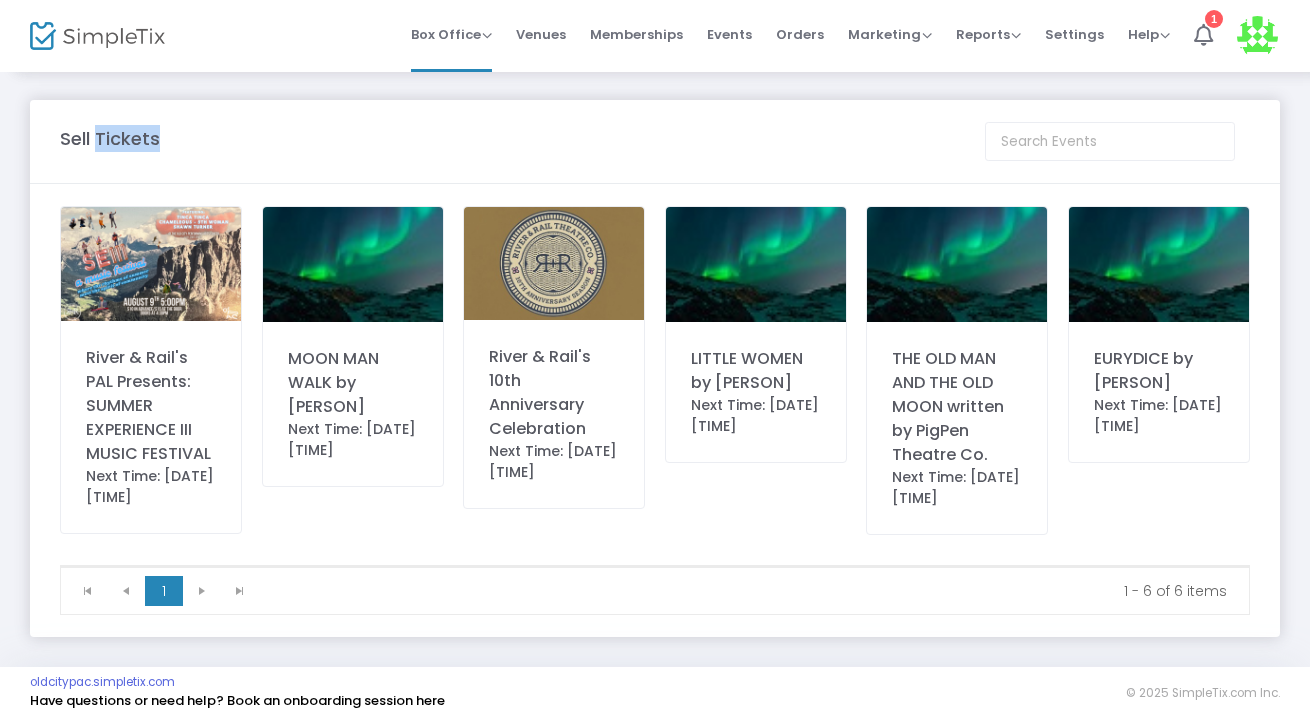 click on "Sell Tickets" 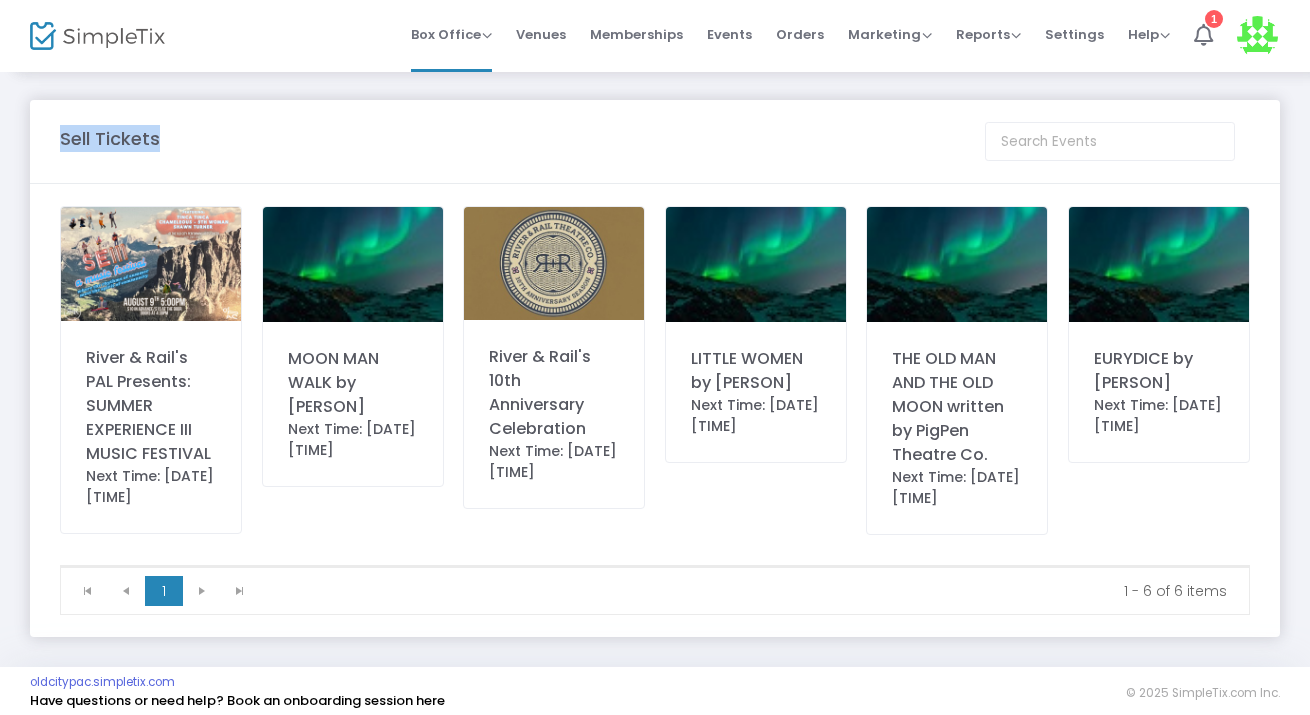 click on "Sell Tickets" 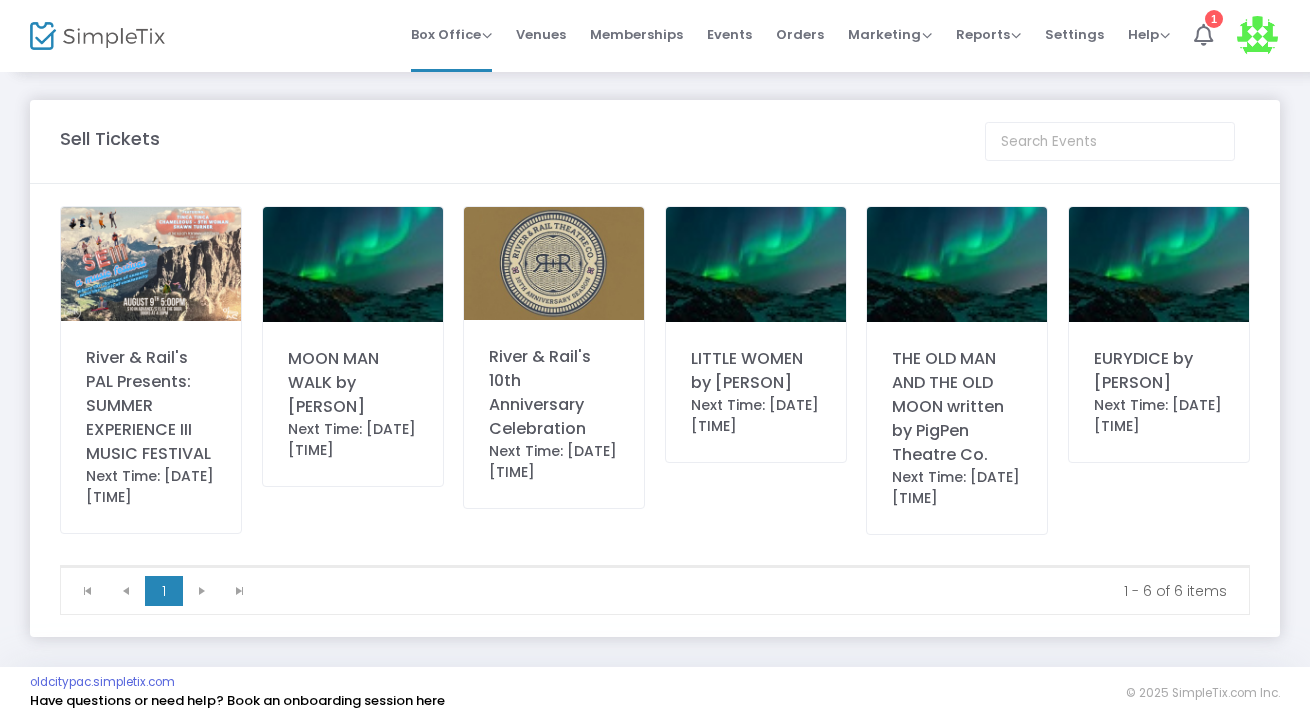 click on "Sell Tickets" 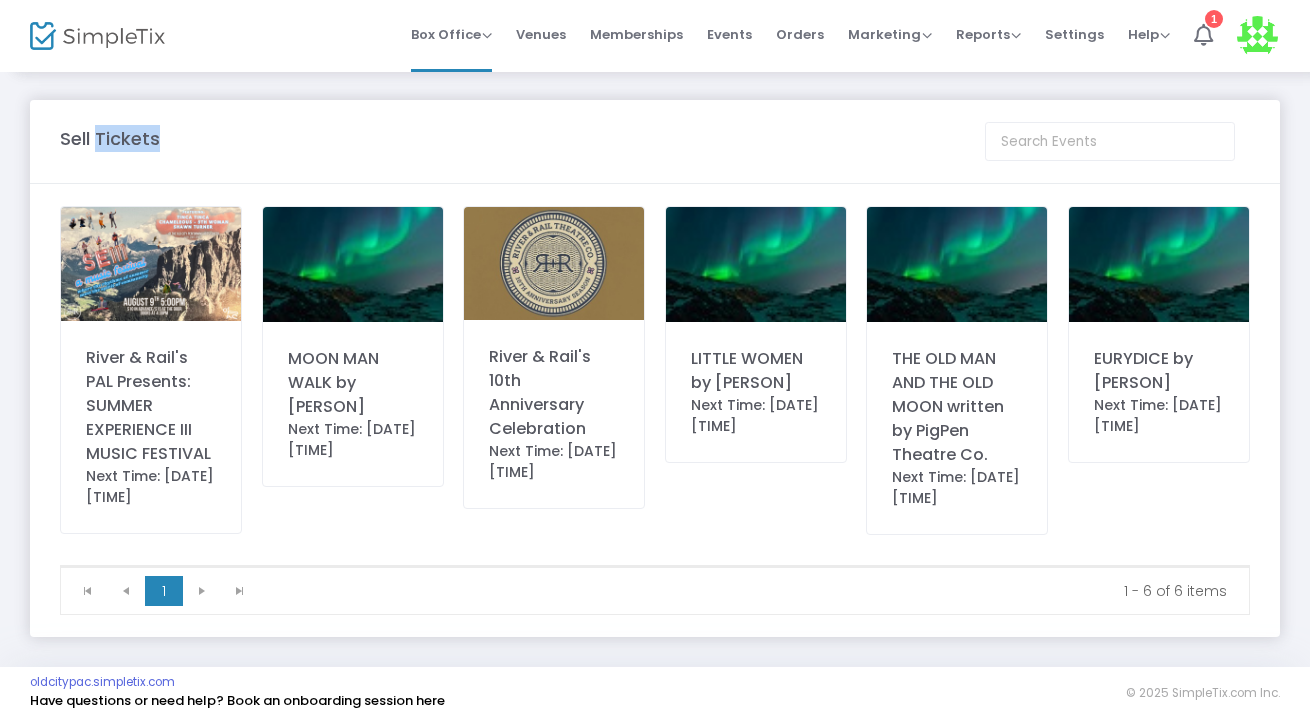 click on "Sell Tickets" 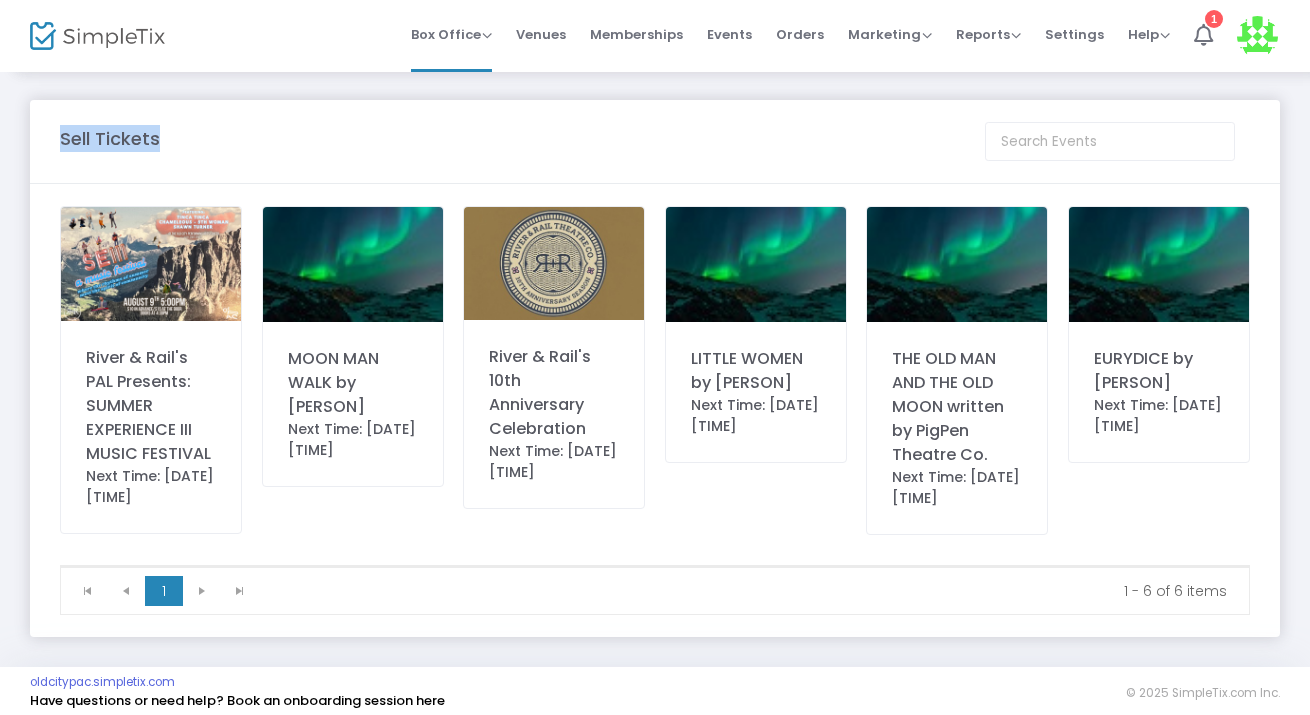 click on "Sell Tickets" 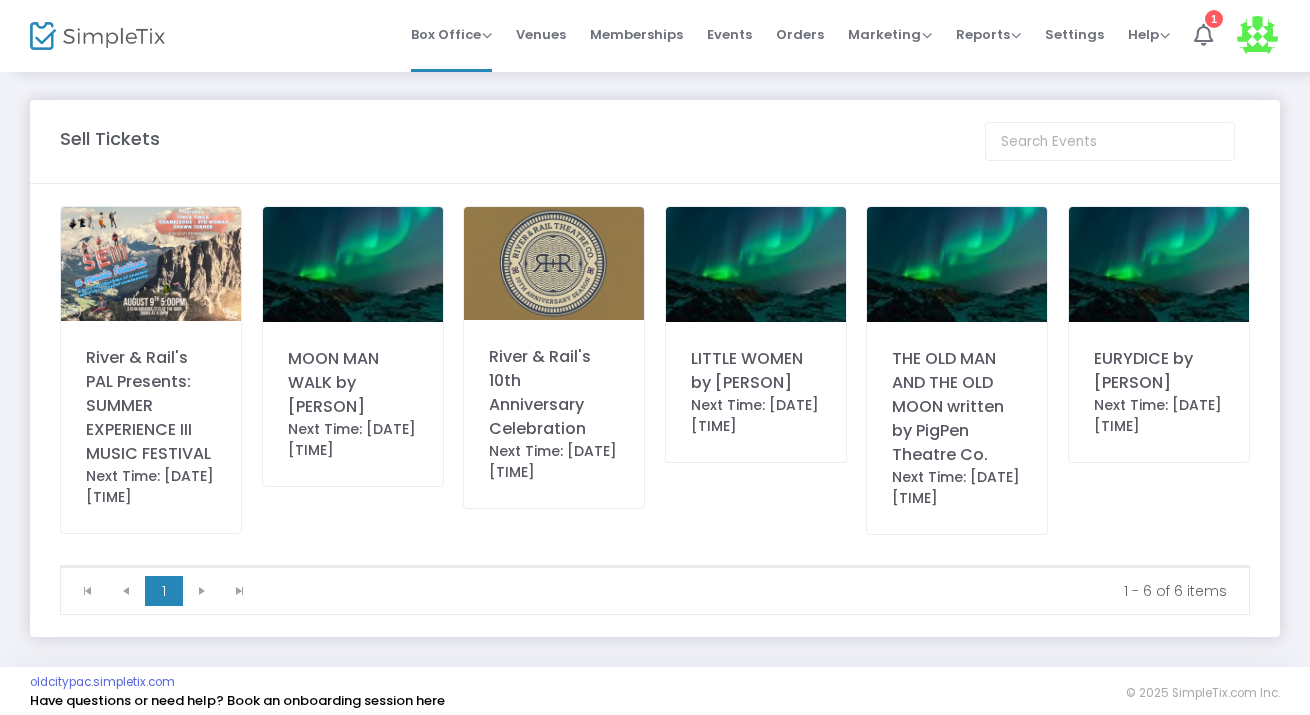 click on "Sell Tickets" 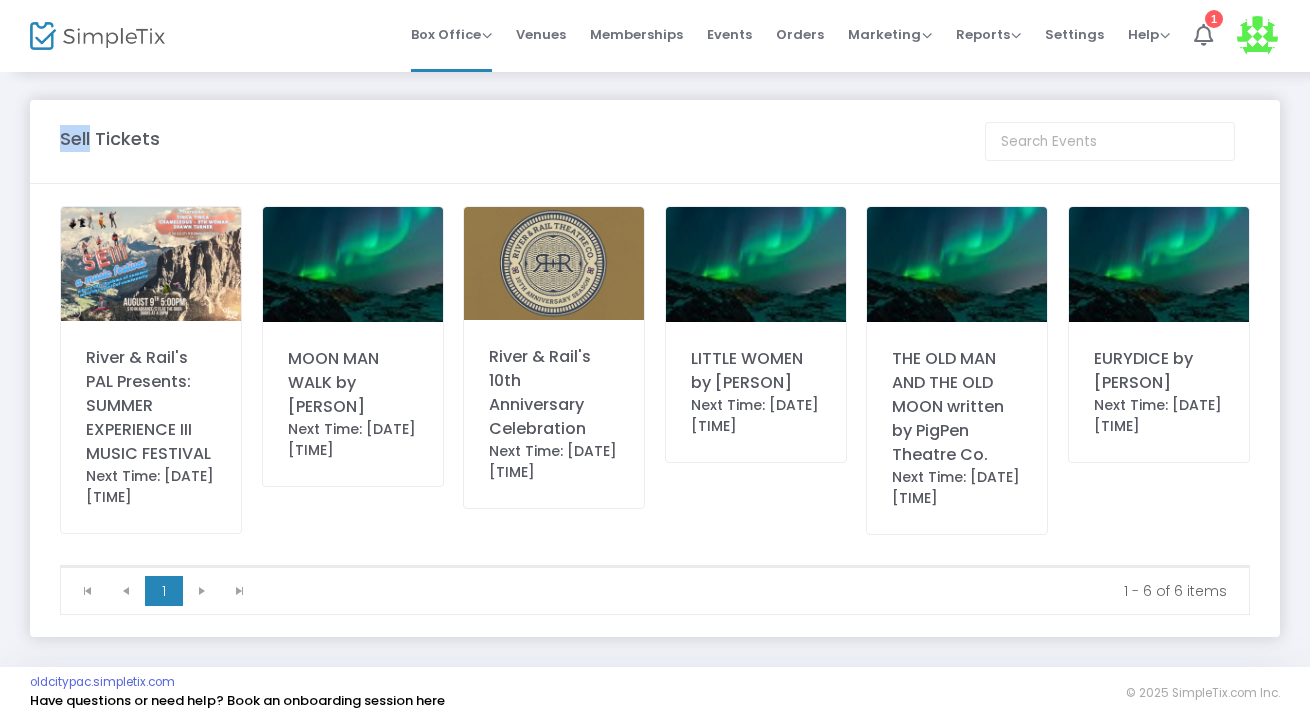 click on "Sell Tickets" 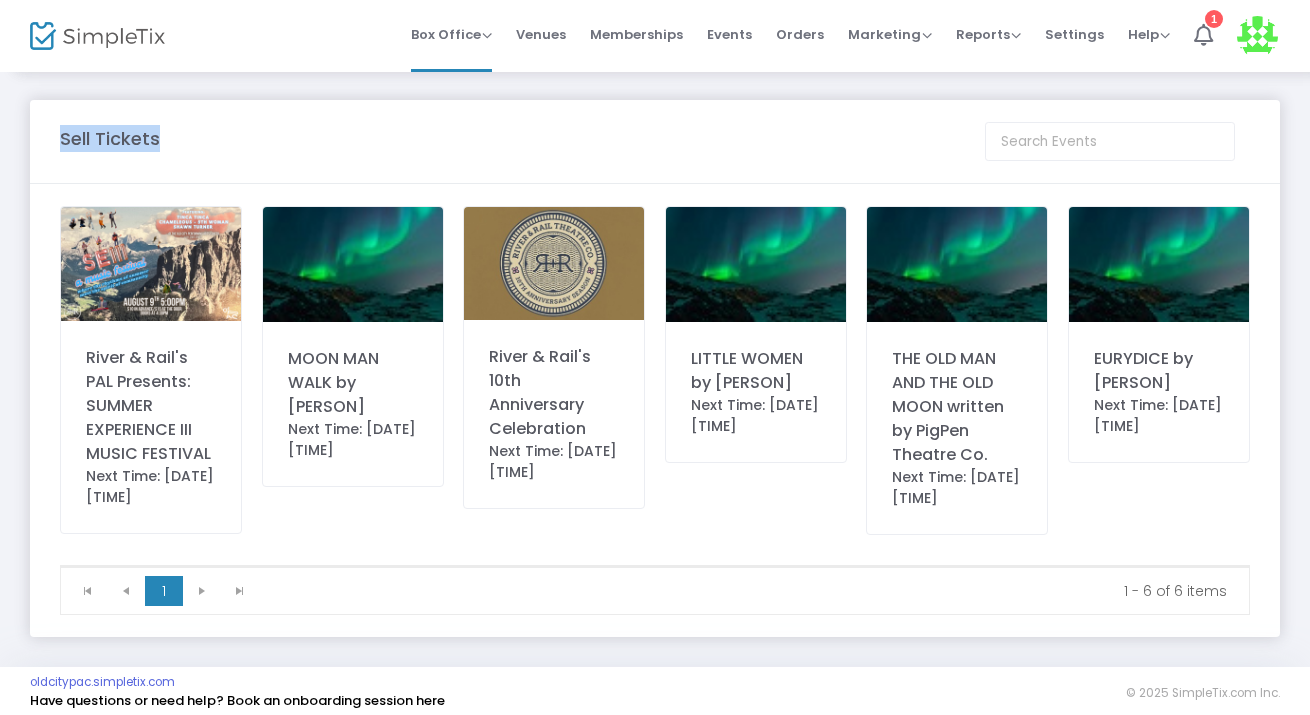 click on "Sell Tickets" 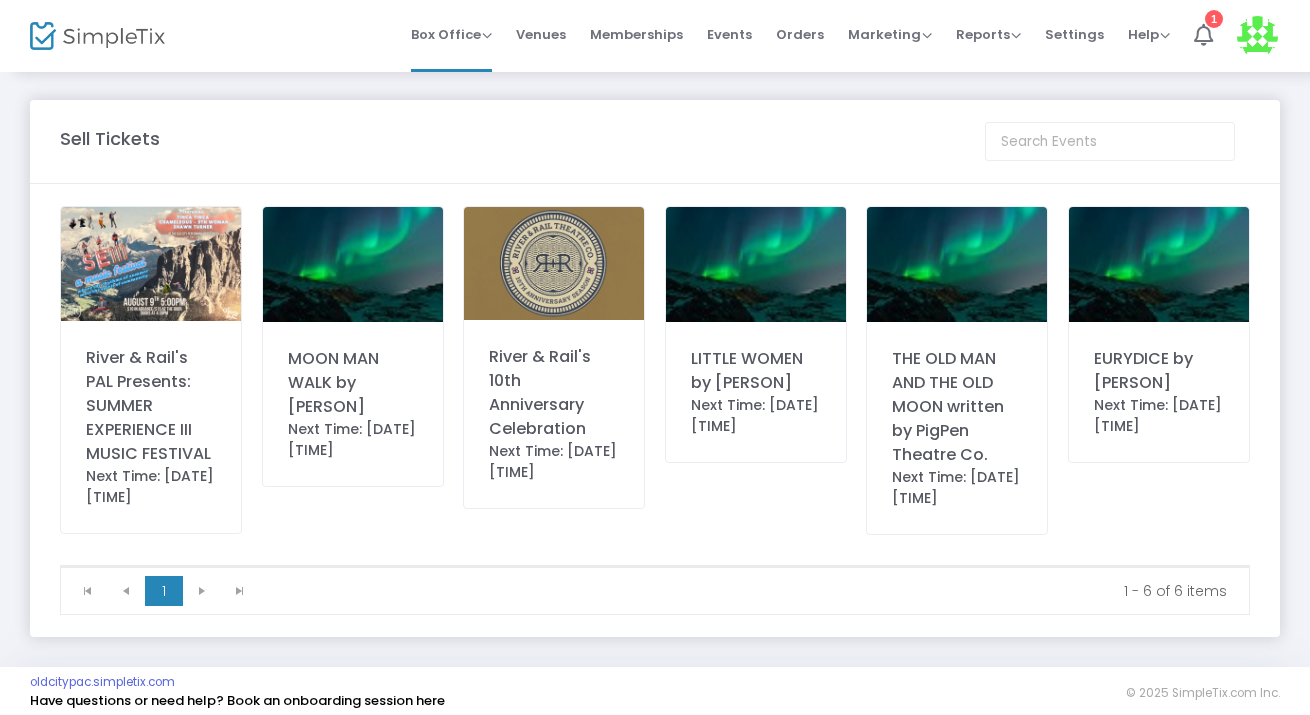 click on "Sell Tickets" 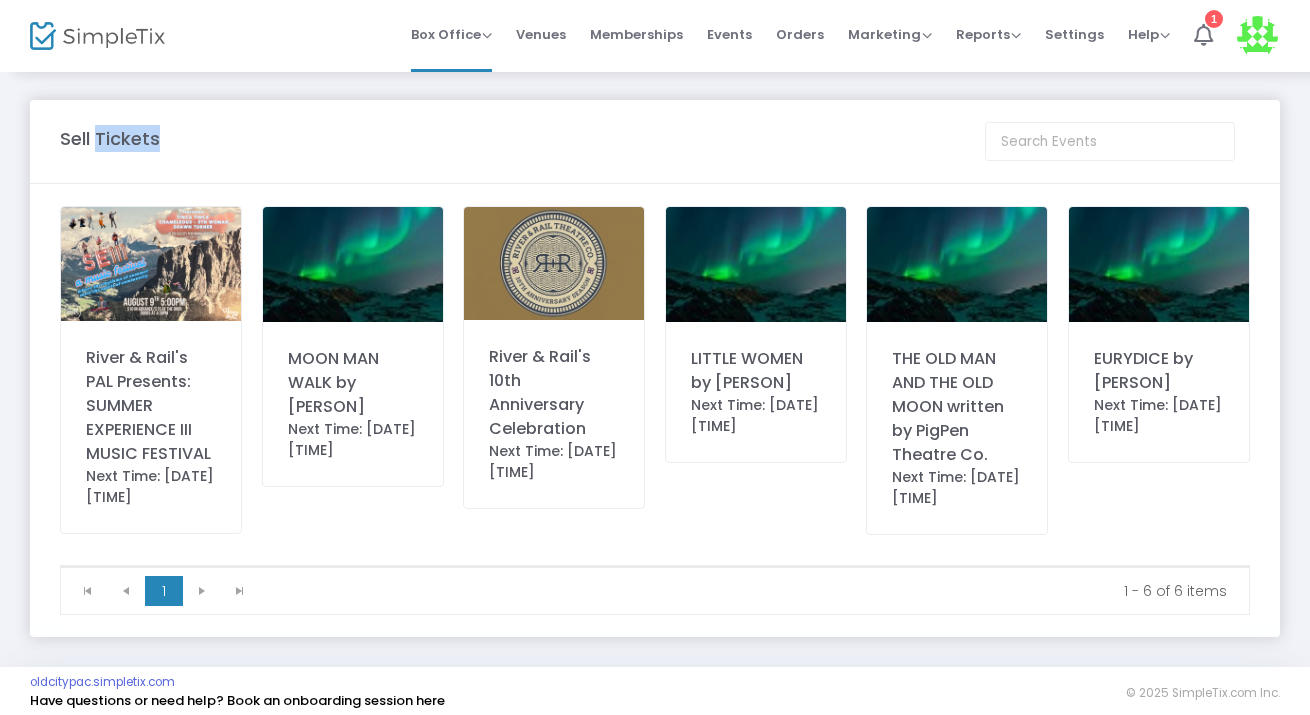 click on "Sell Tickets" 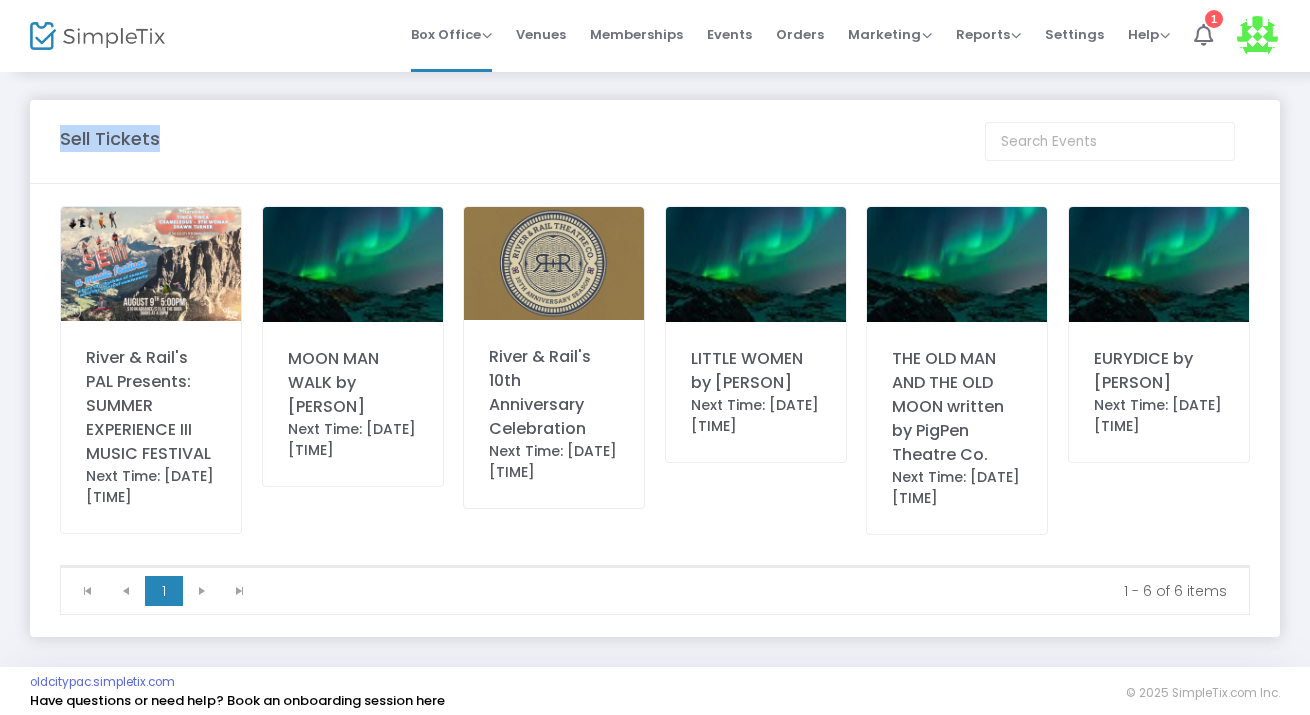 click on "Sell Tickets" 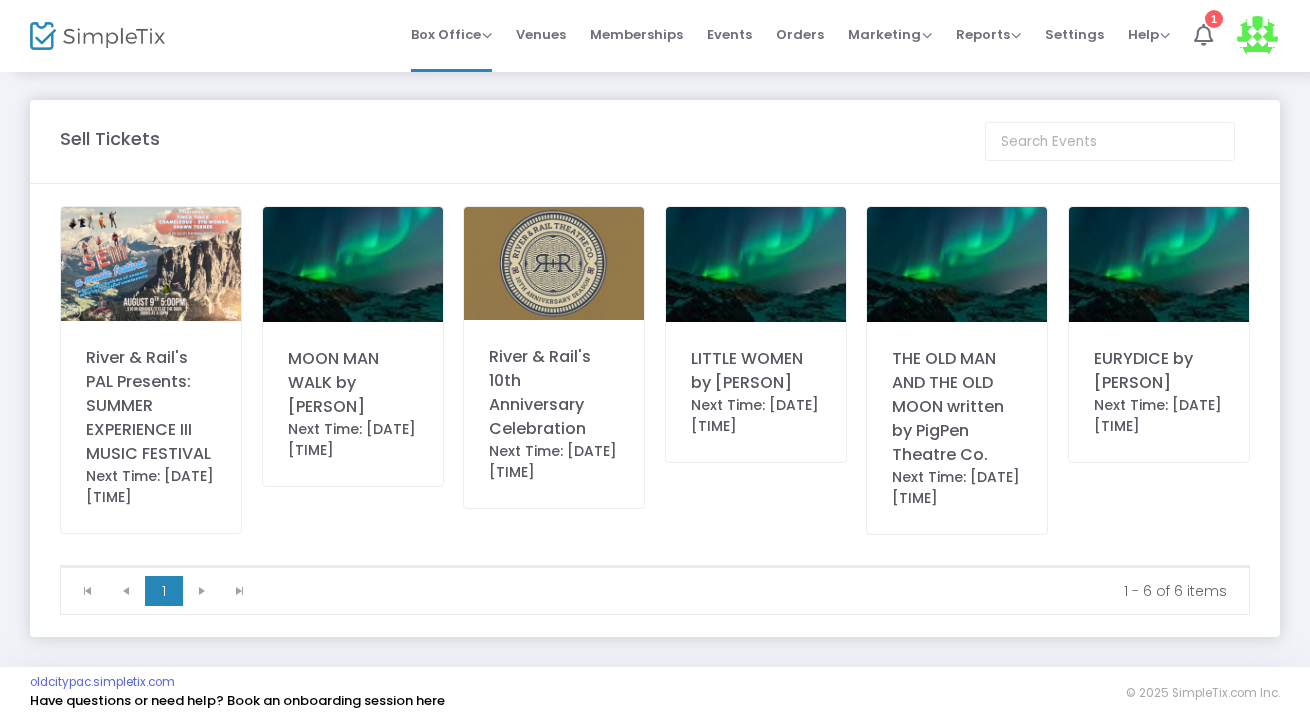 click on "Sell Tickets" 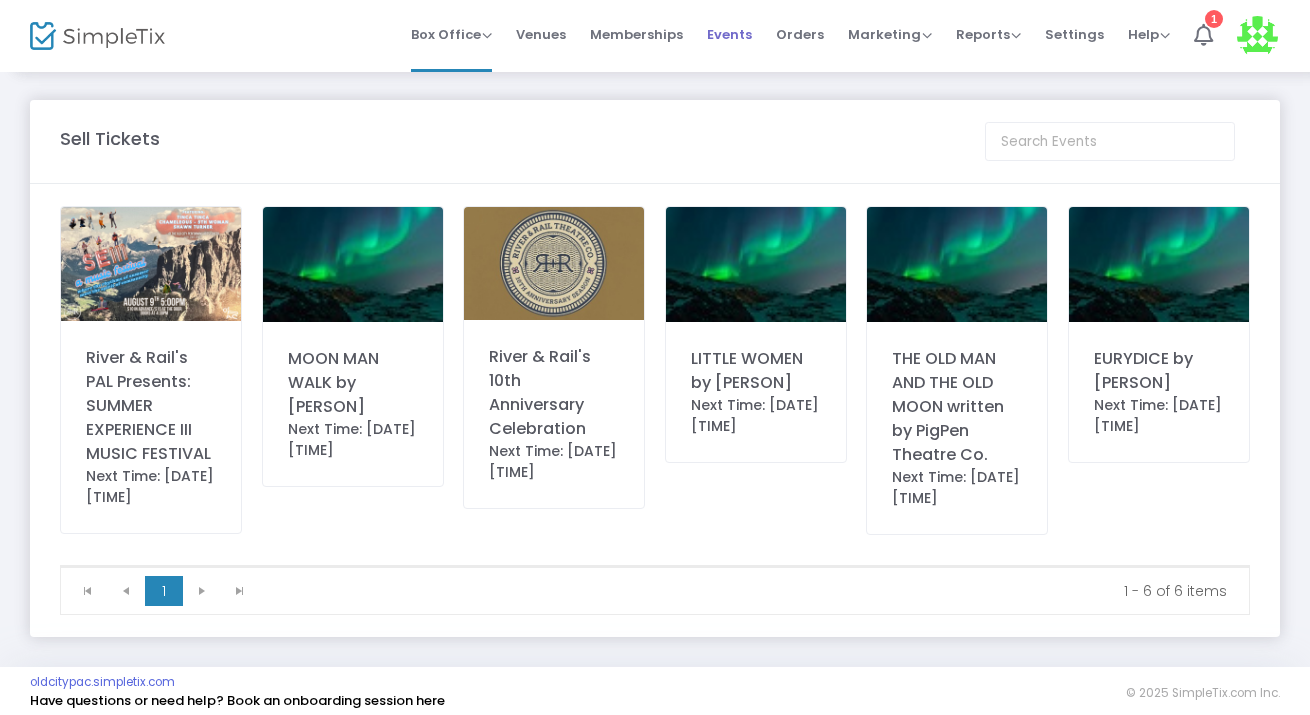 click on "Events" at bounding box center [729, 34] 